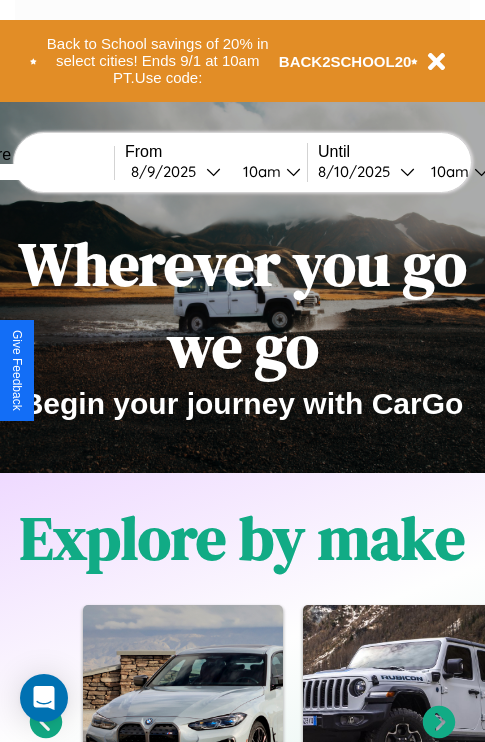 scroll, scrollTop: 308, scrollLeft: 0, axis: vertical 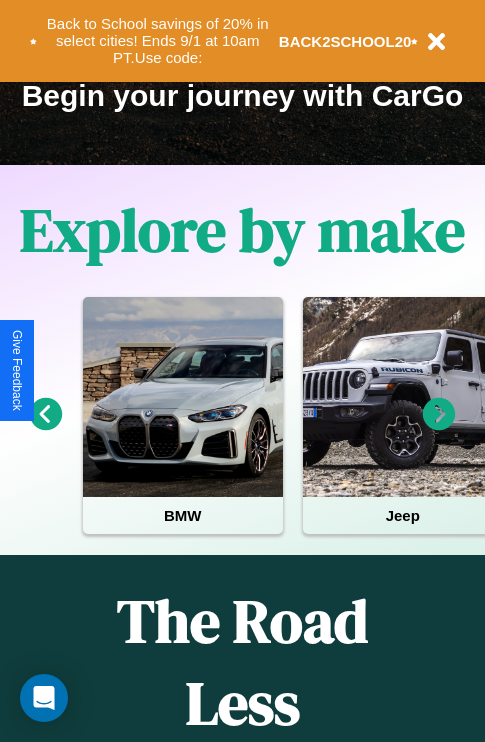 click 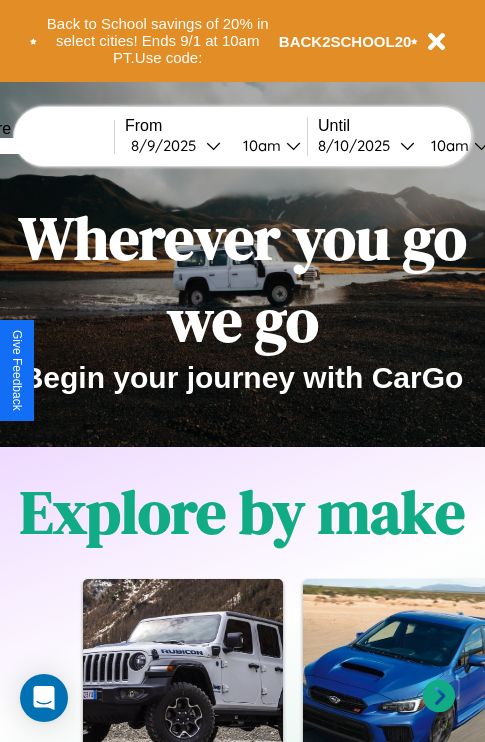scroll, scrollTop: 0, scrollLeft: 0, axis: both 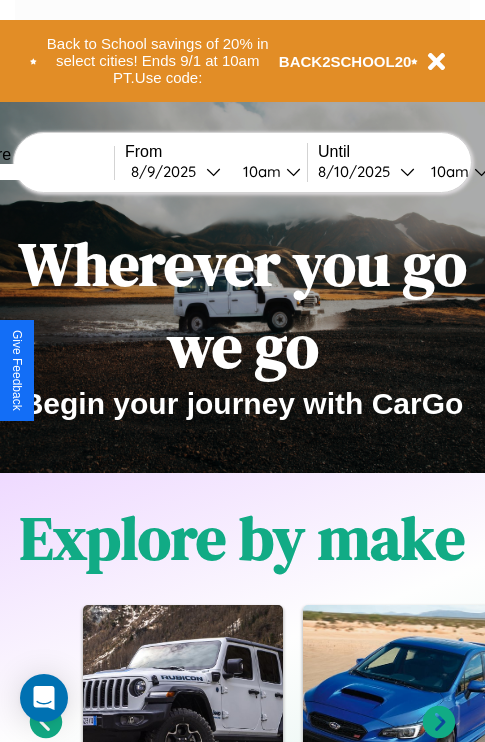 click at bounding box center (39, 172) 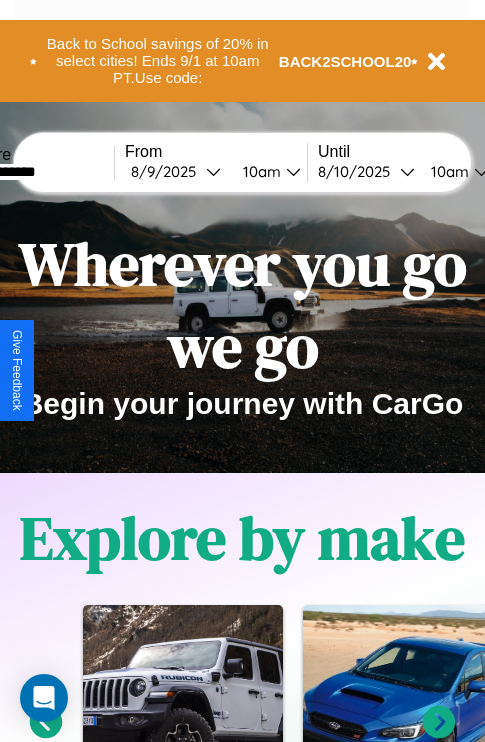 type on "**********" 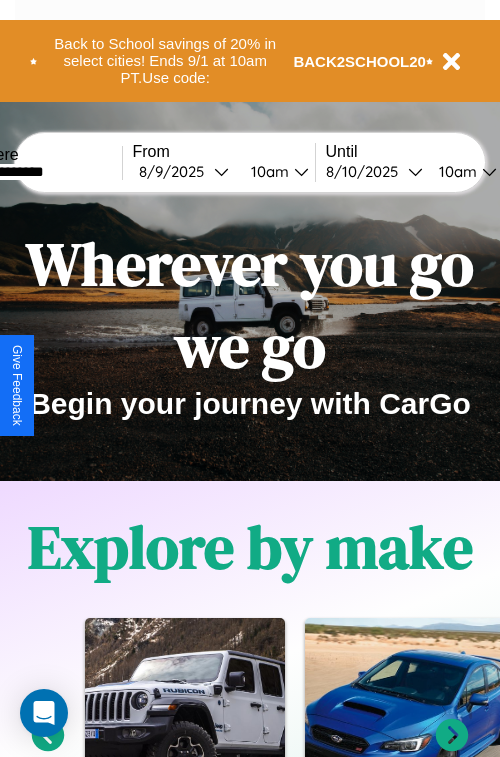 select on "*" 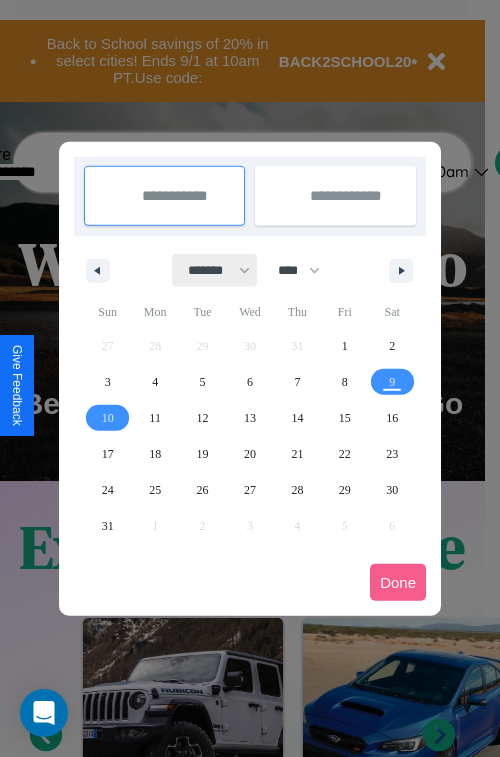 click on "******* ******** ***** ***** *** **** **** ****** ********* ******* ******** ********" at bounding box center [215, 270] 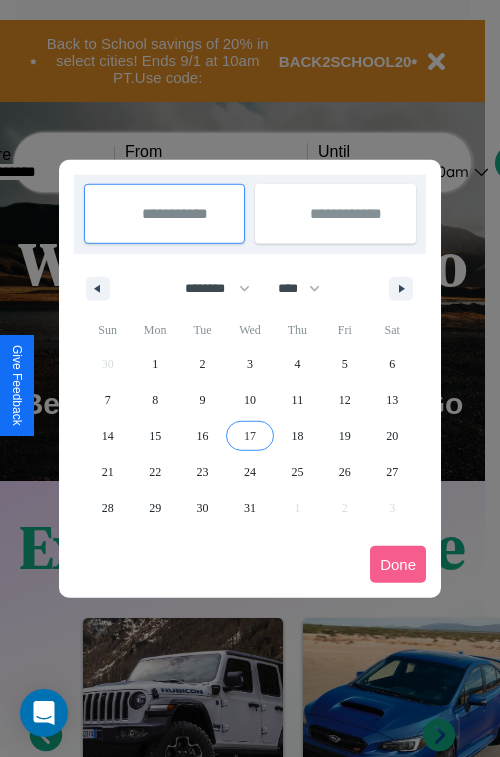 click on "17" at bounding box center (250, 436) 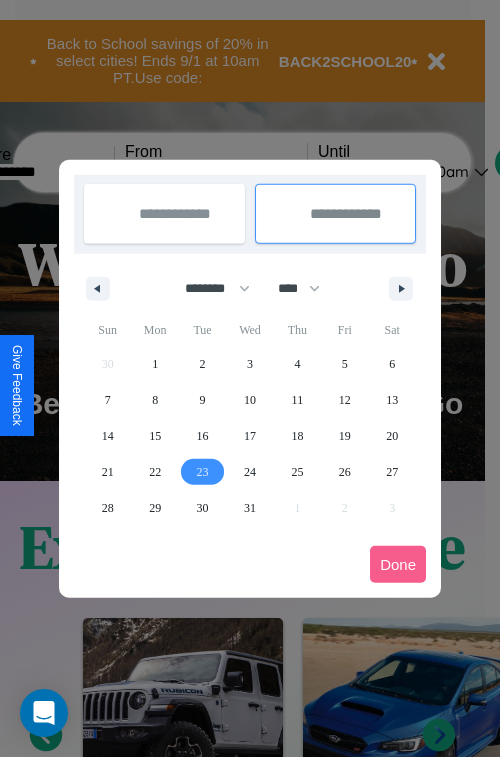 click on "23" at bounding box center [203, 472] 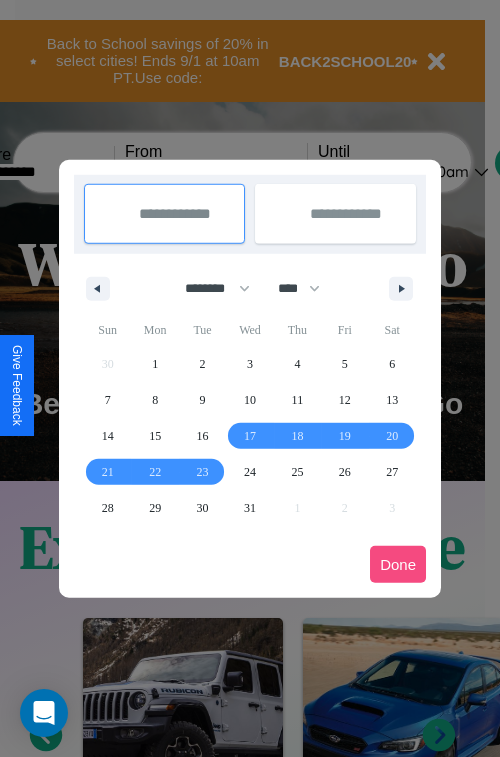 click on "Done" at bounding box center (398, 564) 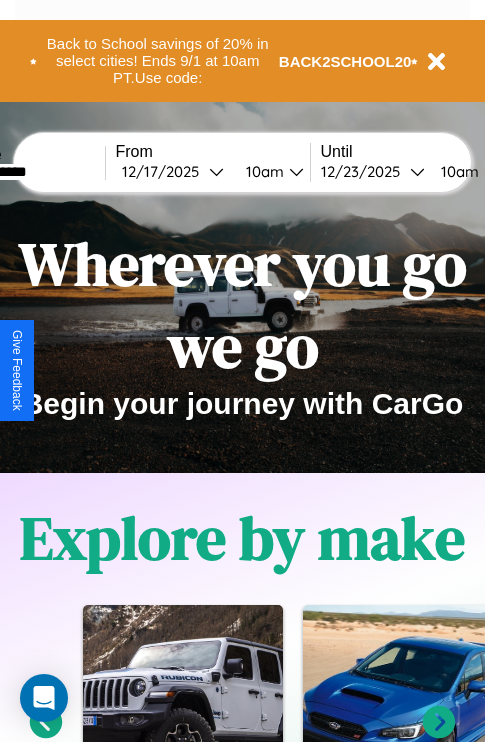scroll, scrollTop: 0, scrollLeft: 81, axis: horizontal 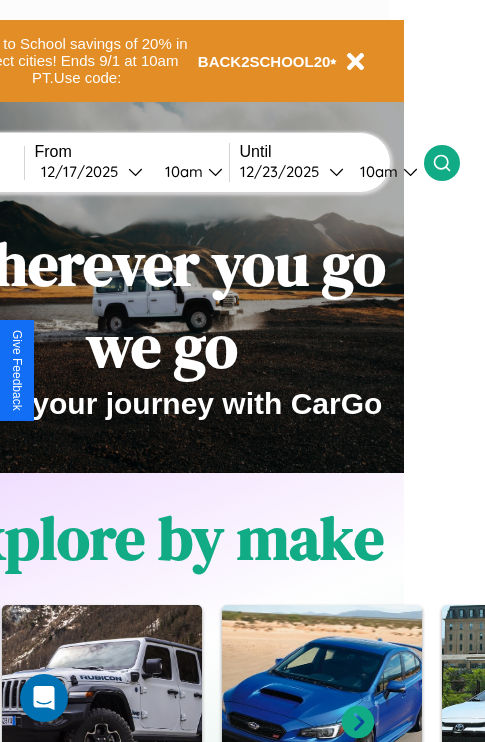 click 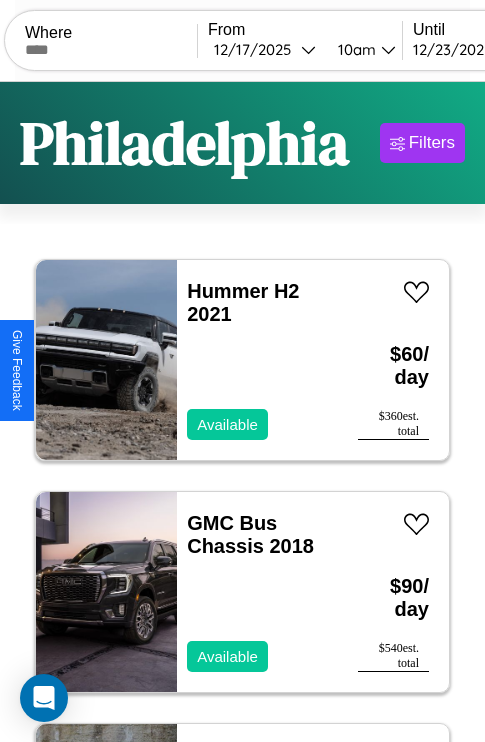 scroll, scrollTop: 89, scrollLeft: 0, axis: vertical 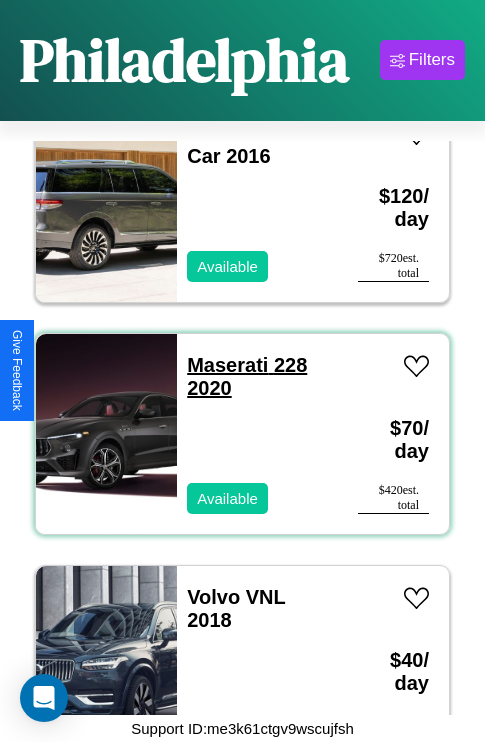 click on "Maserati   228   2020" at bounding box center (247, 376) 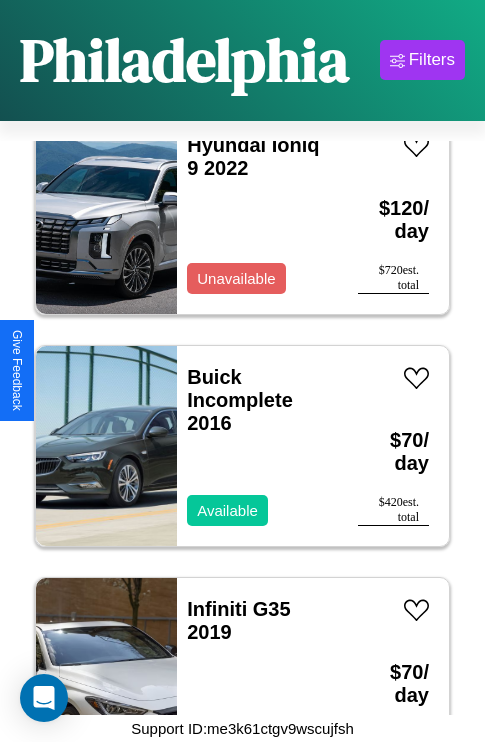 scroll, scrollTop: 9123, scrollLeft: 0, axis: vertical 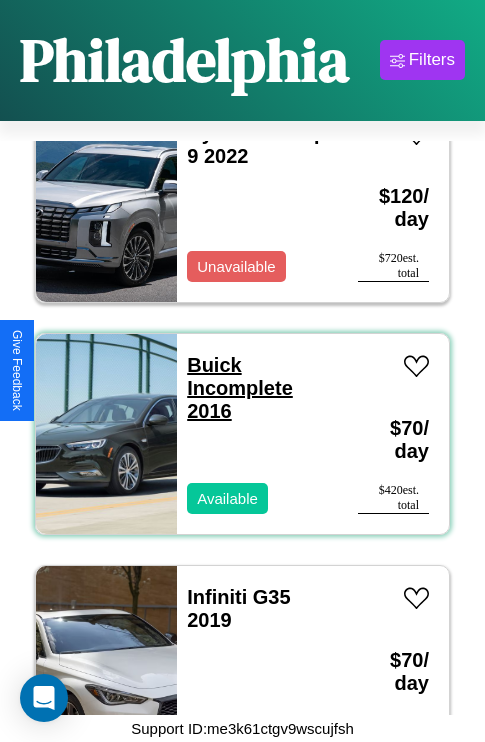 click on "Buick   Incomplete   2016" at bounding box center (240, 388) 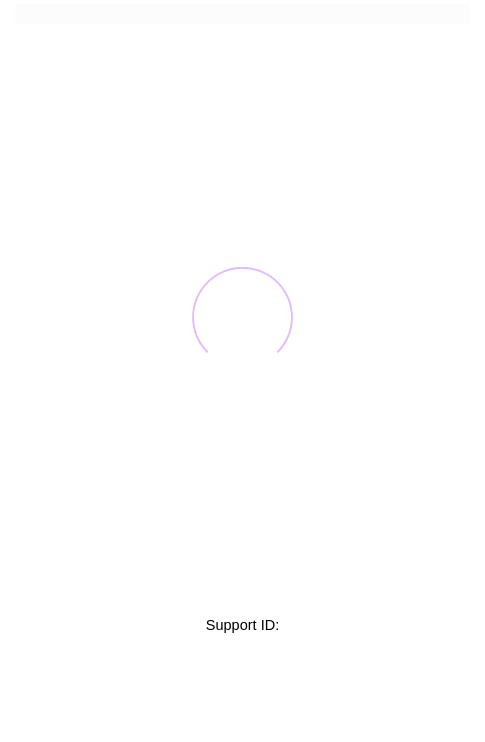scroll, scrollTop: 0, scrollLeft: 0, axis: both 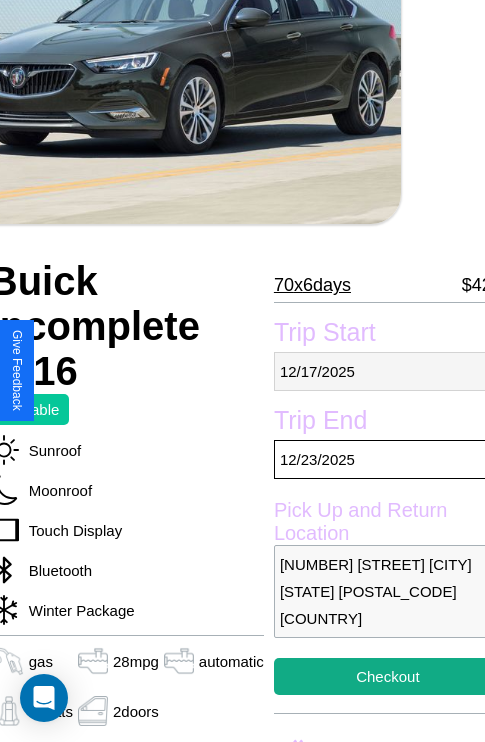 click on "[MONTH] / [DAY] / [YEAR]" at bounding box center [388, 371] 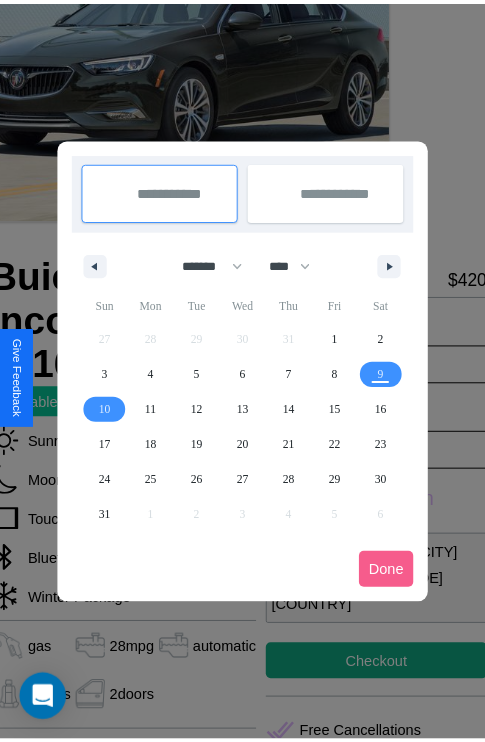 scroll, scrollTop: 0, scrollLeft: 84, axis: horizontal 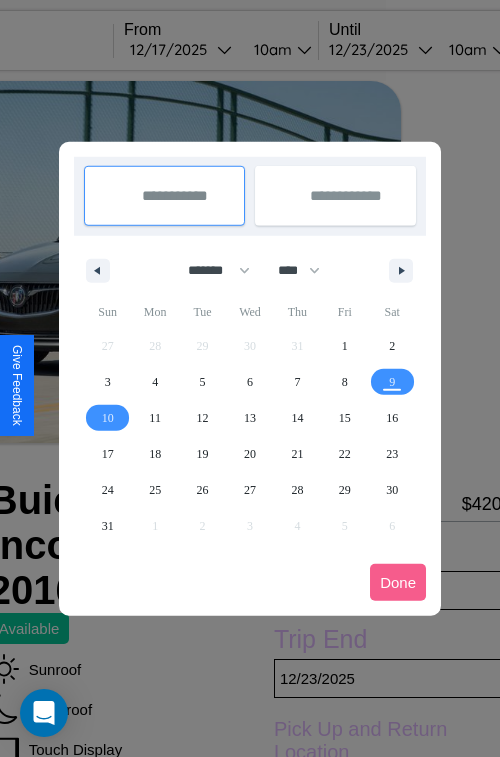 click at bounding box center (250, 378) 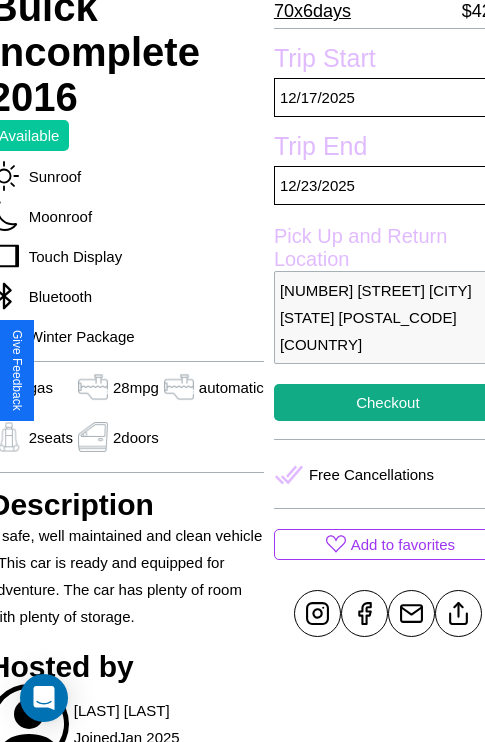 scroll, scrollTop: 524, scrollLeft: 84, axis: both 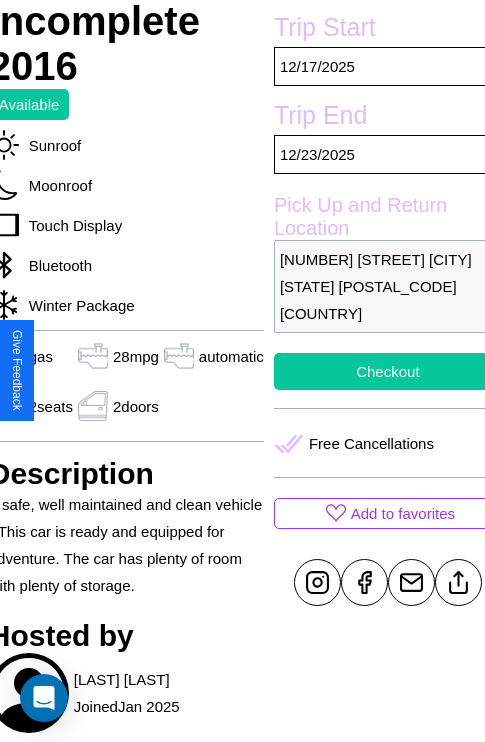 click on "Checkout" at bounding box center (388, 371) 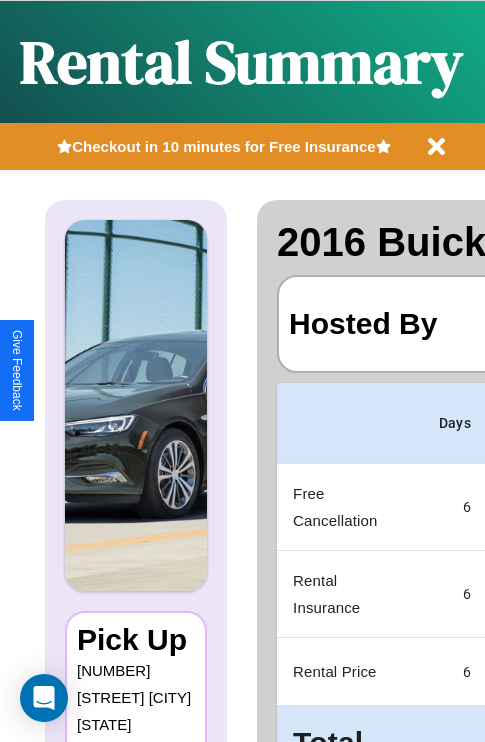 scroll, scrollTop: 0, scrollLeft: 397, axis: horizontal 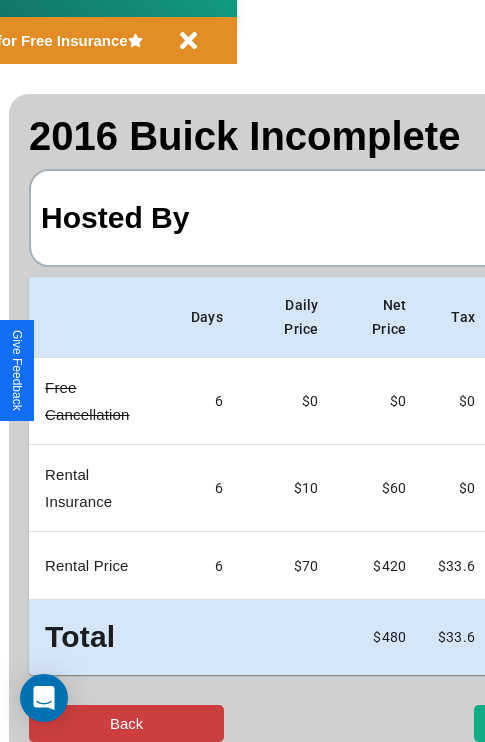 click on "Back" at bounding box center [126, 723] 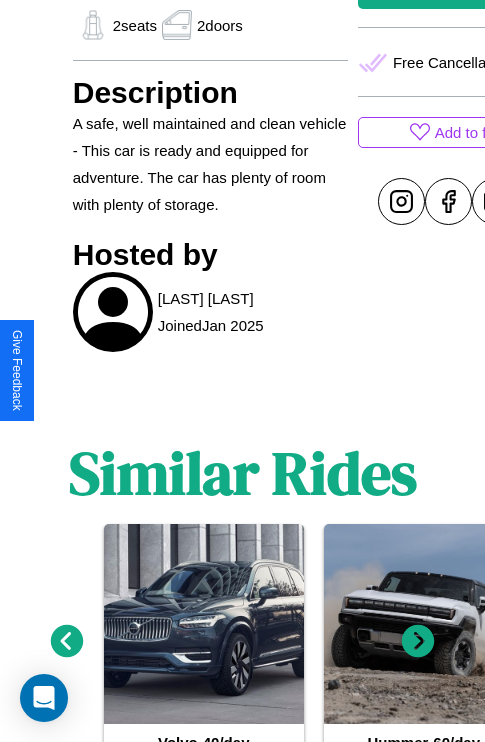 scroll, scrollTop: 991, scrollLeft: 0, axis: vertical 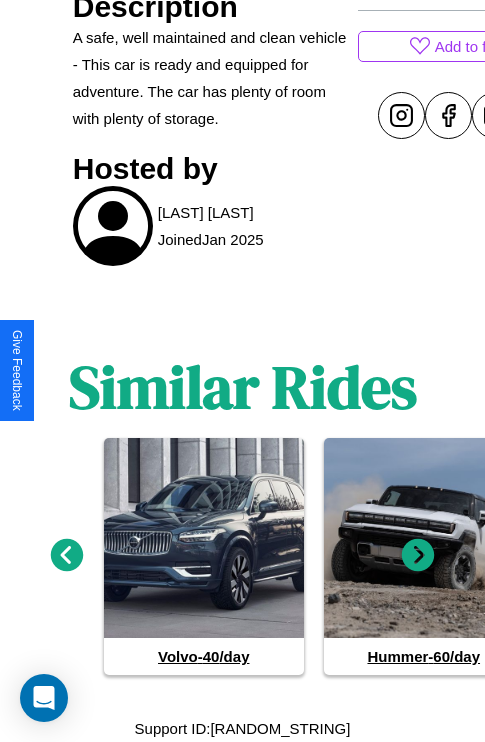 click 